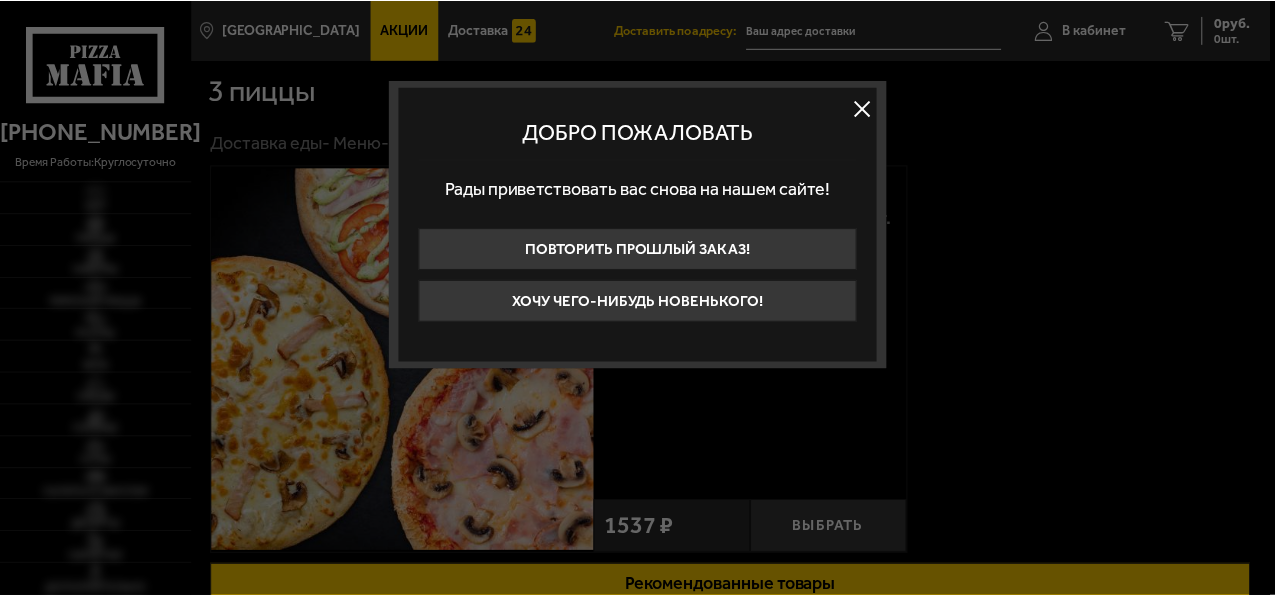 scroll, scrollTop: 0, scrollLeft: 0, axis: both 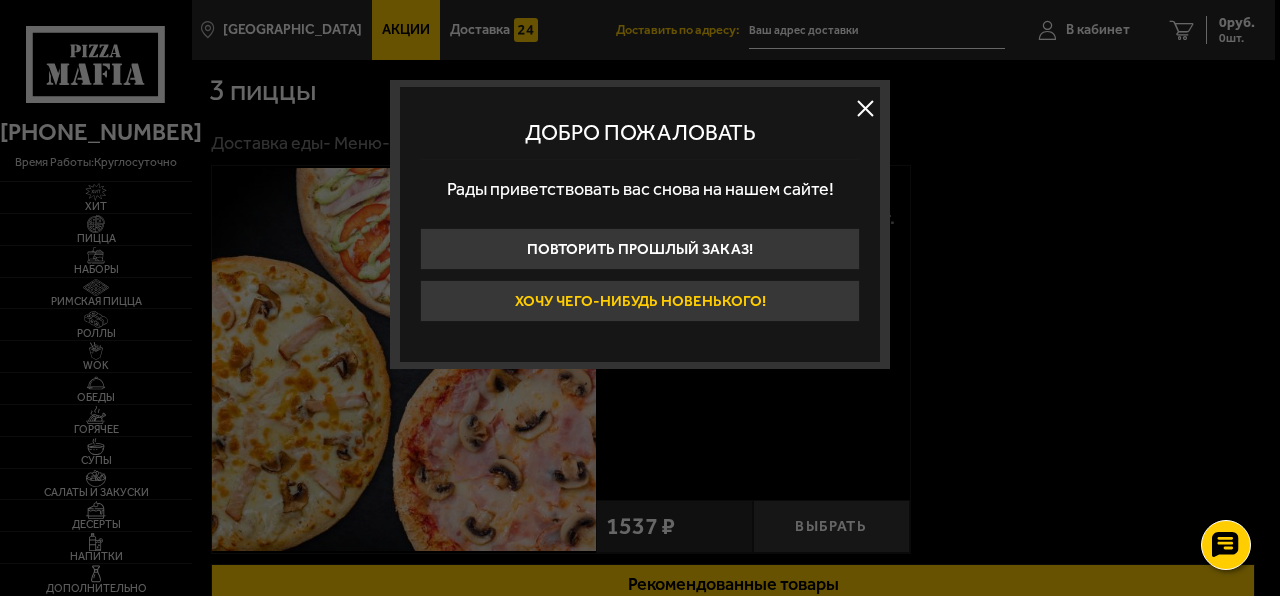 click on "Хочу чего-нибудь новенького!" at bounding box center [640, 301] 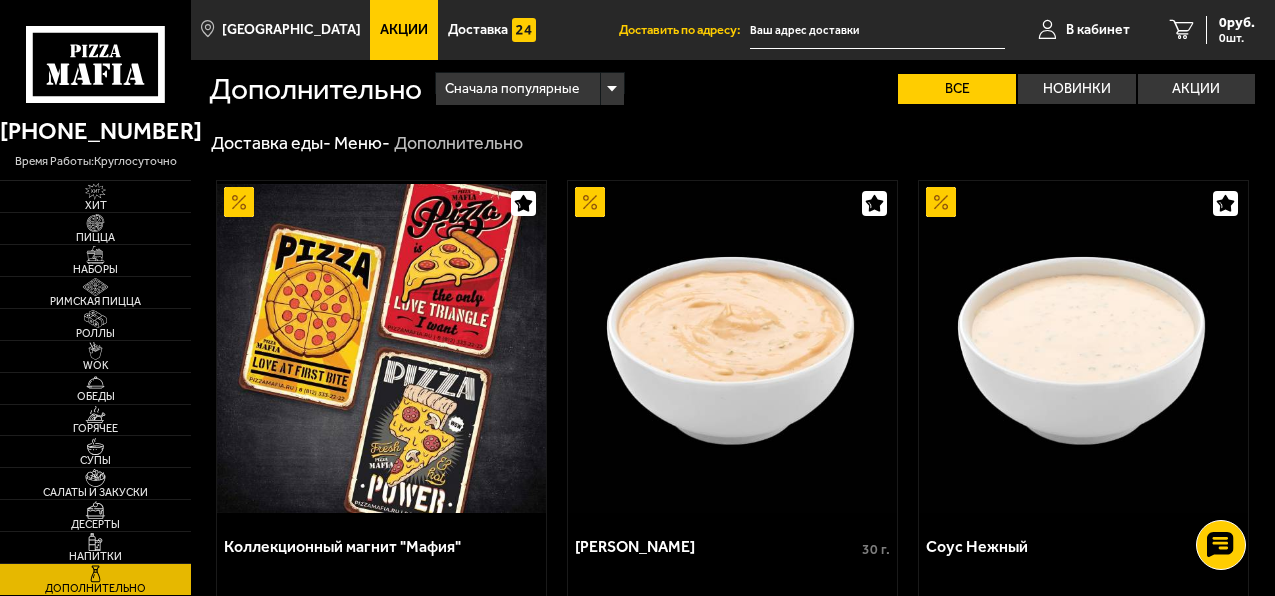click on "Акции" at bounding box center [404, 30] 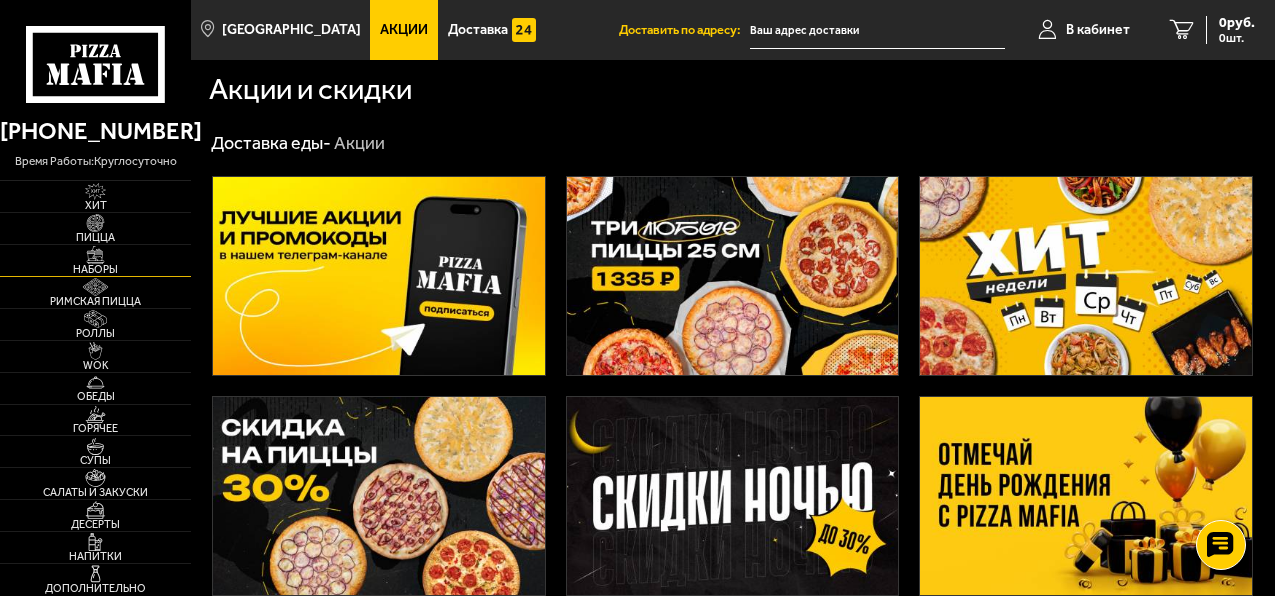 click on "Наборы" at bounding box center [95, 269] 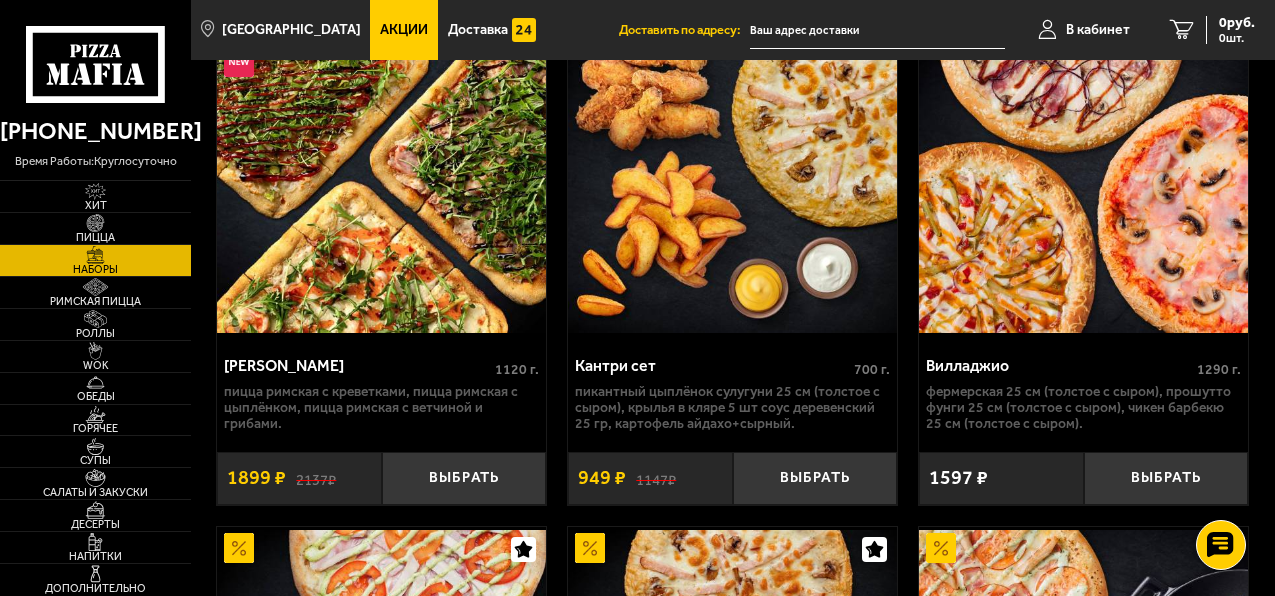 scroll, scrollTop: 800, scrollLeft: 0, axis: vertical 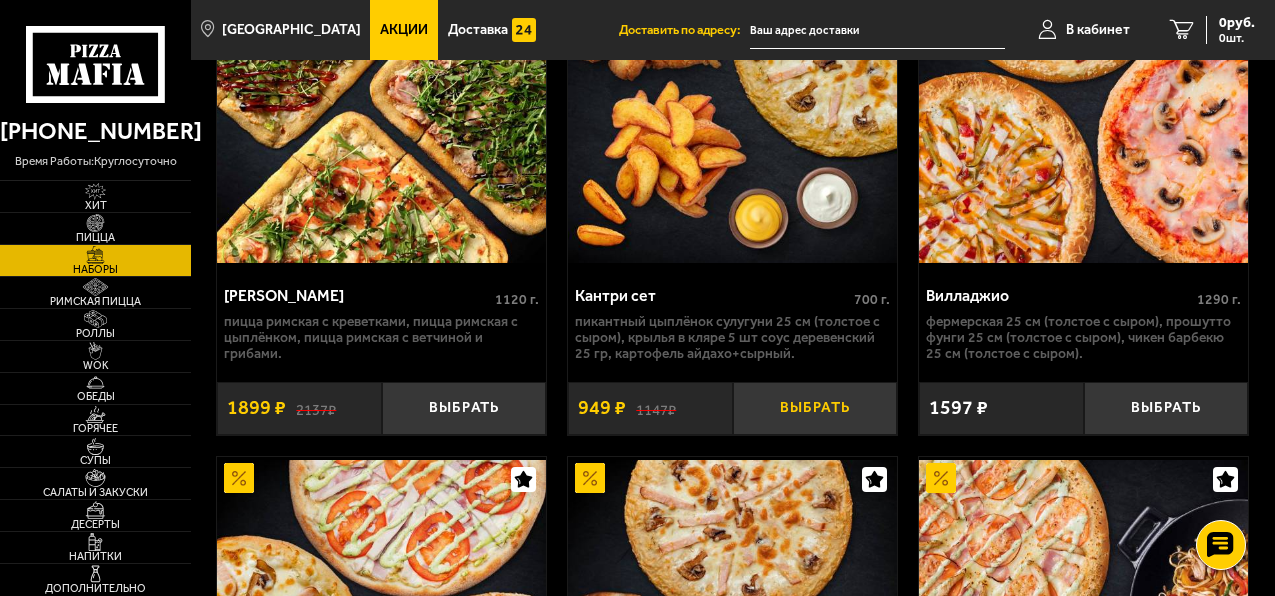 click on "Выбрать" at bounding box center [815, 408] 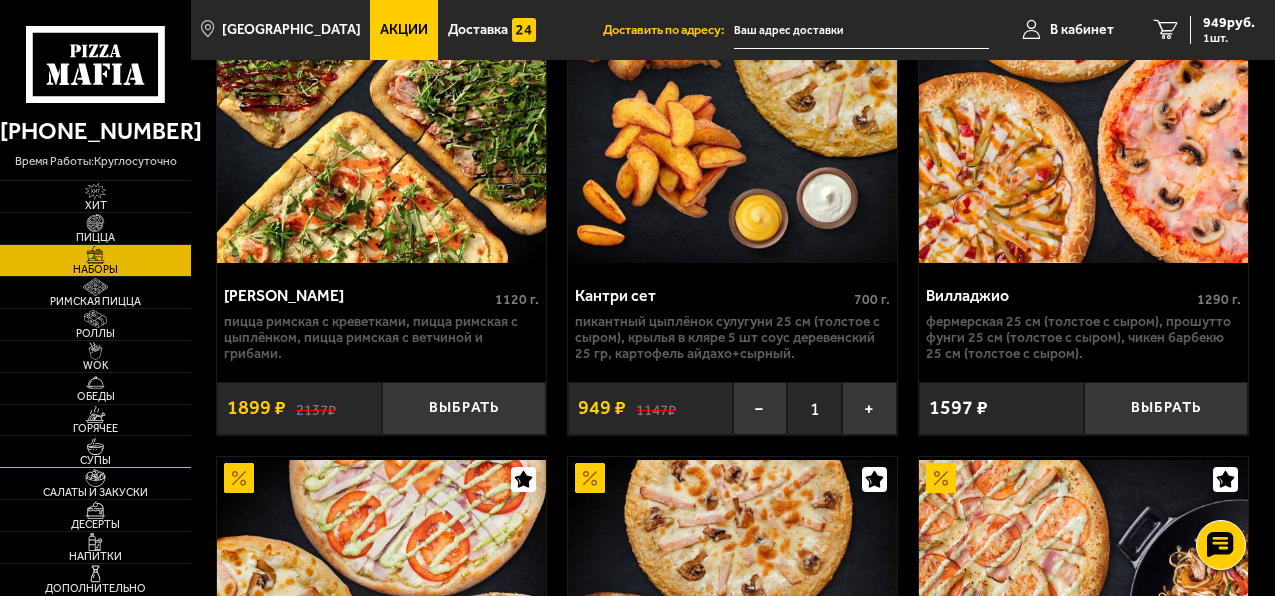 click at bounding box center (95, 447) 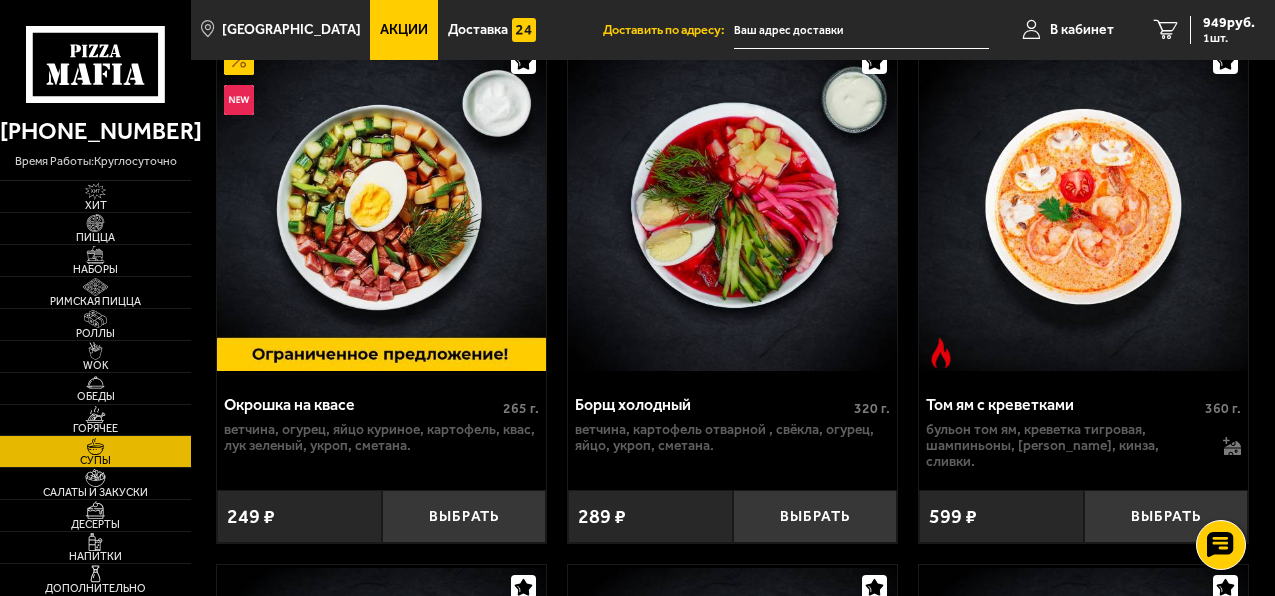 scroll, scrollTop: 300, scrollLeft: 0, axis: vertical 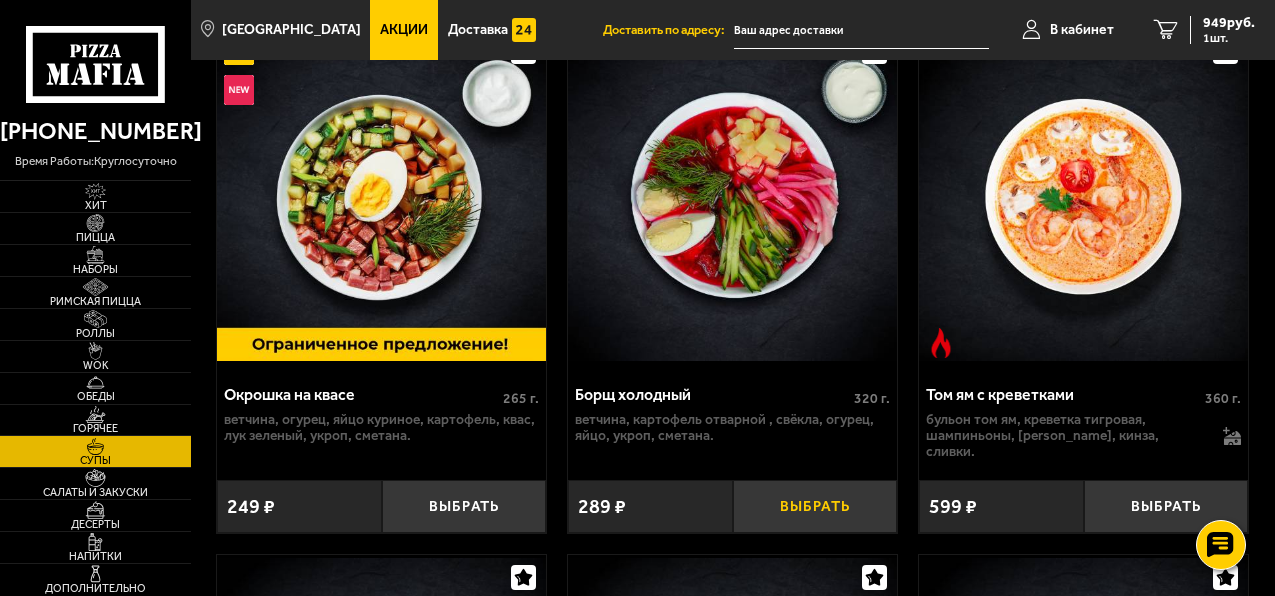 click on "Выбрать" at bounding box center (815, 506) 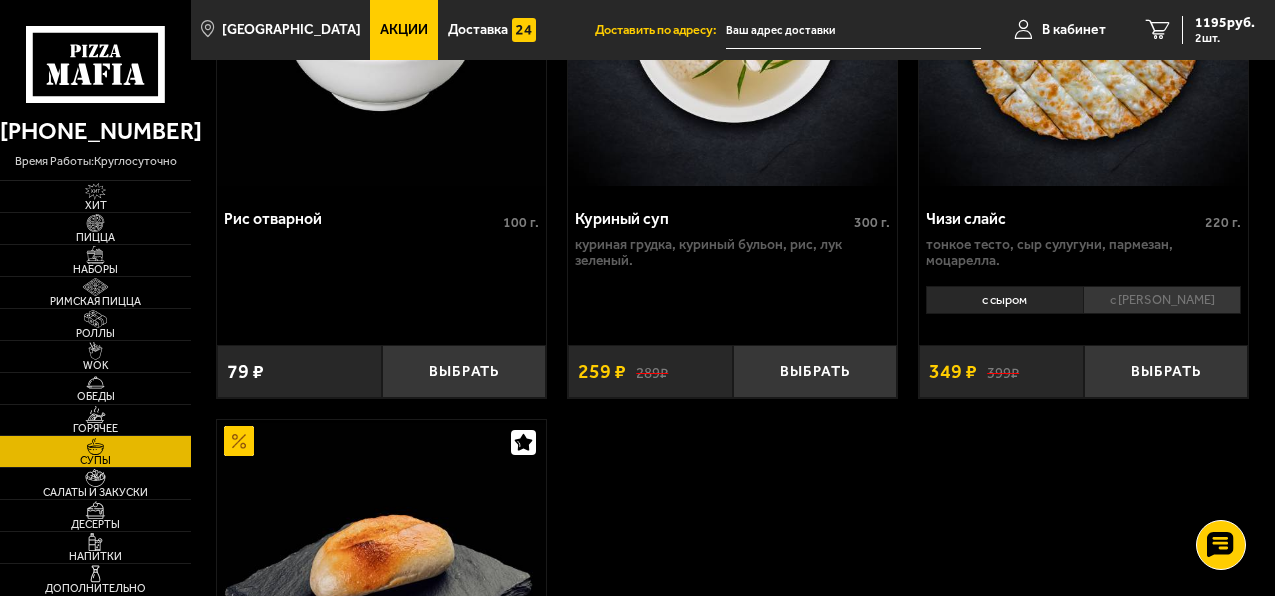 scroll, scrollTop: 1600, scrollLeft: 0, axis: vertical 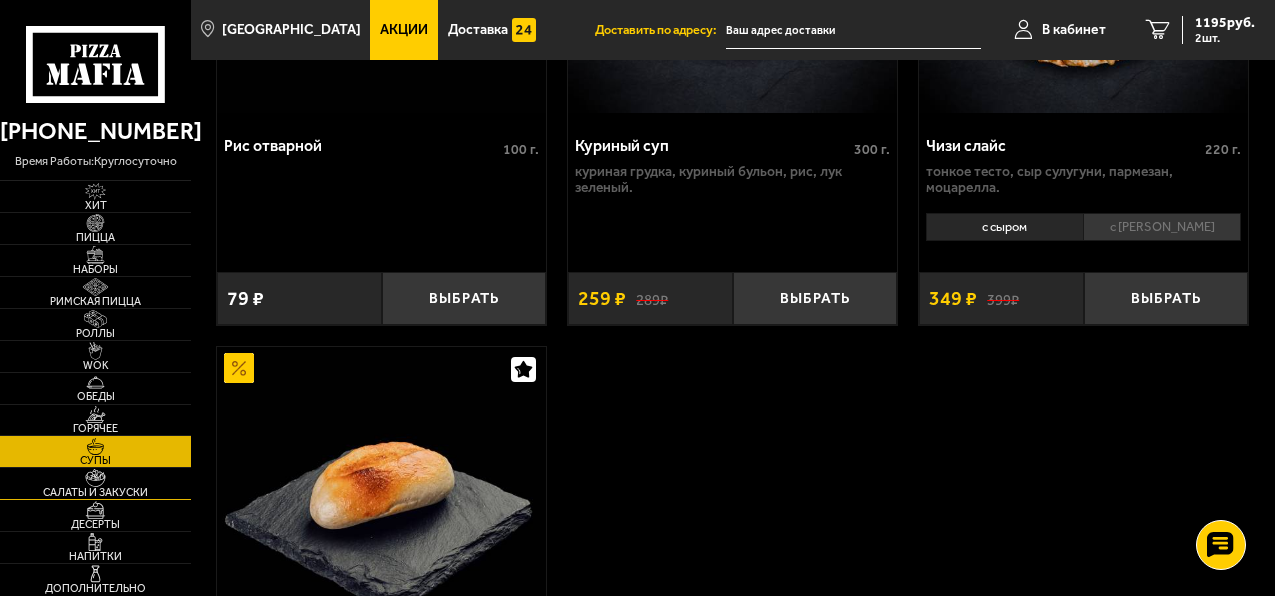 click on "Салаты и закуски" at bounding box center [95, 483] 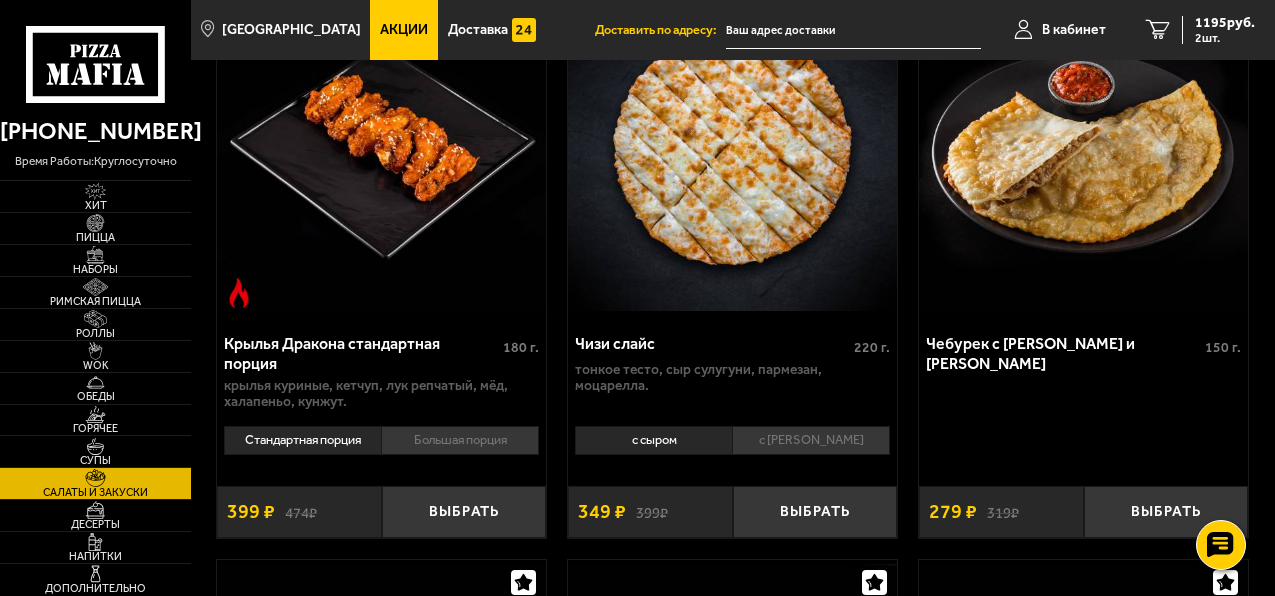 scroll, scrollTop: 1400, scrollLeft: 0, axis: vertical 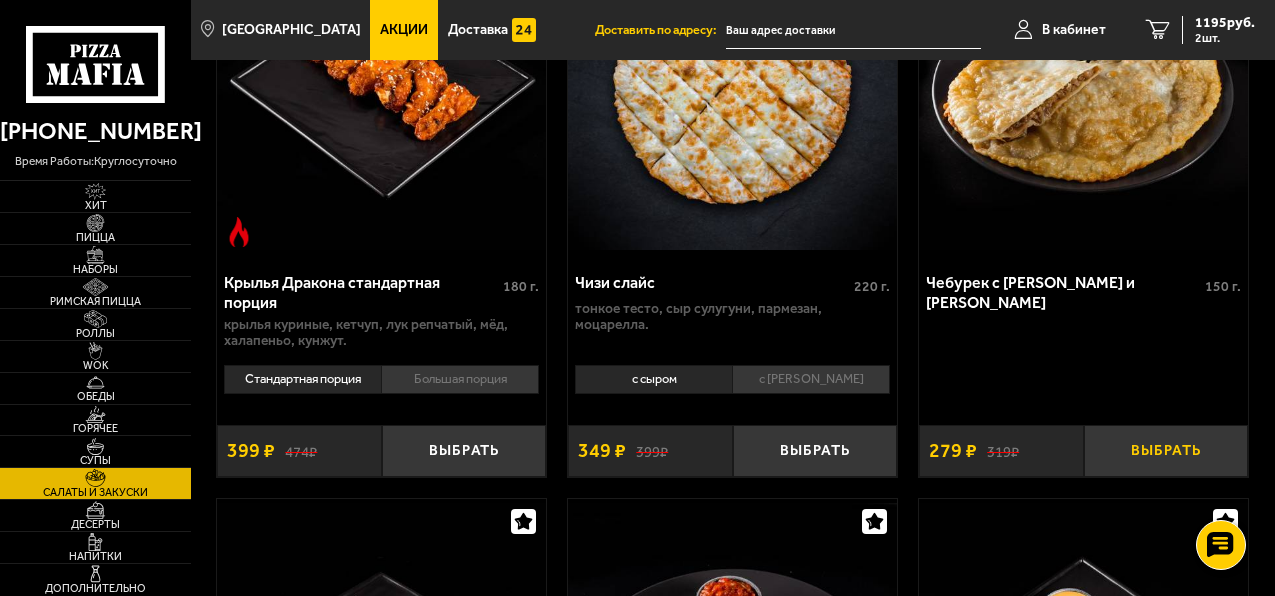 click on "Выбрать" at bounding box center (1166, 451) 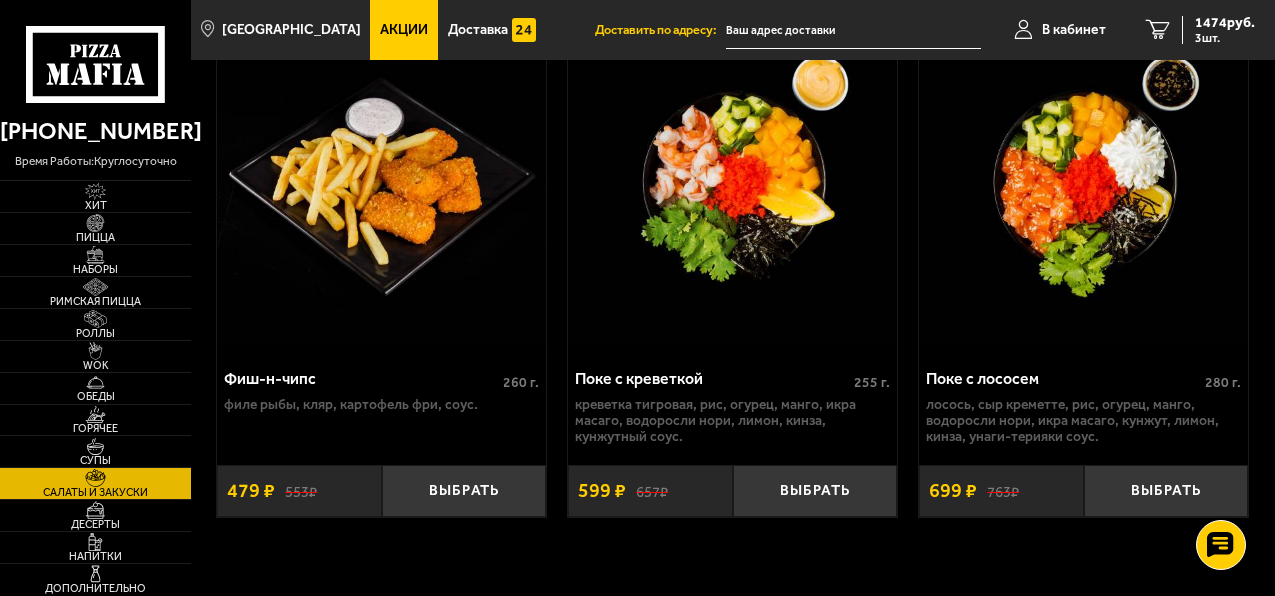scroll, scrollTop: 2600, scrollLeft: 0, axis: vertical 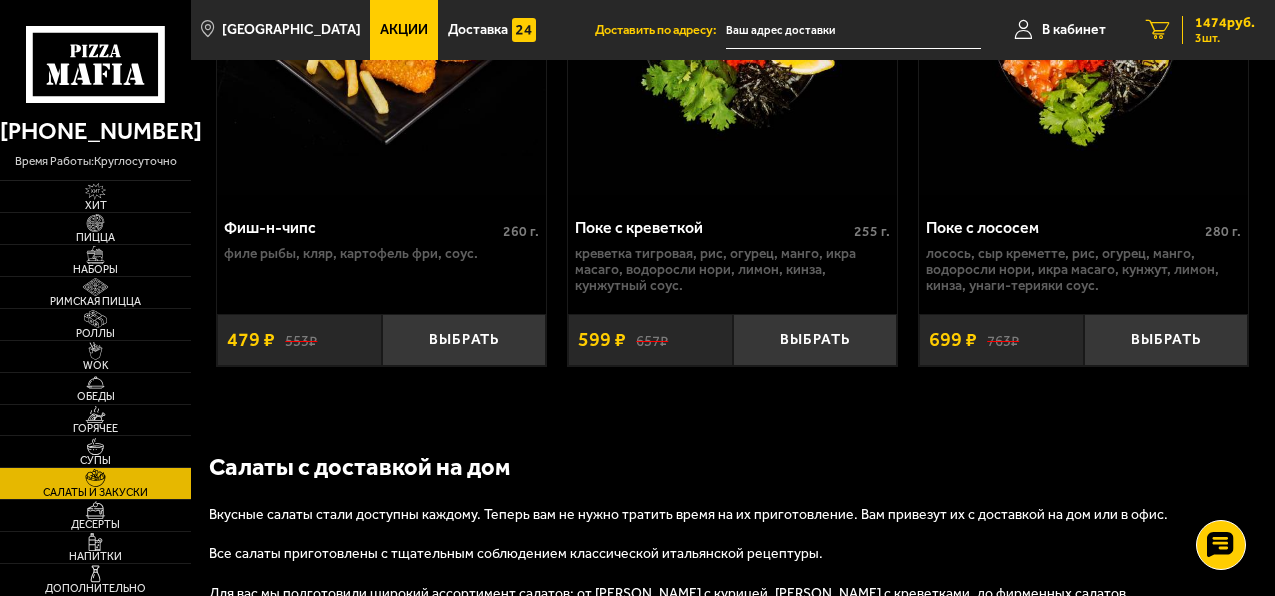 click on "1474  руб." at bounding box center (1225, 23) 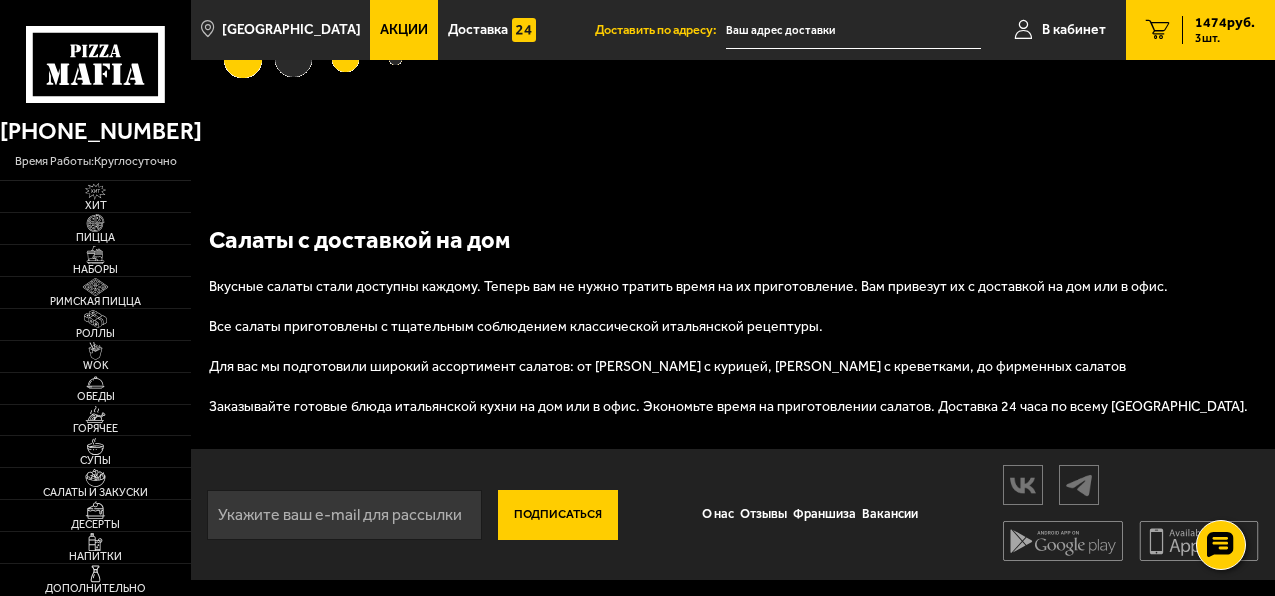 scroll, scrollTop: 0, scrollLeft: 0, axis: both 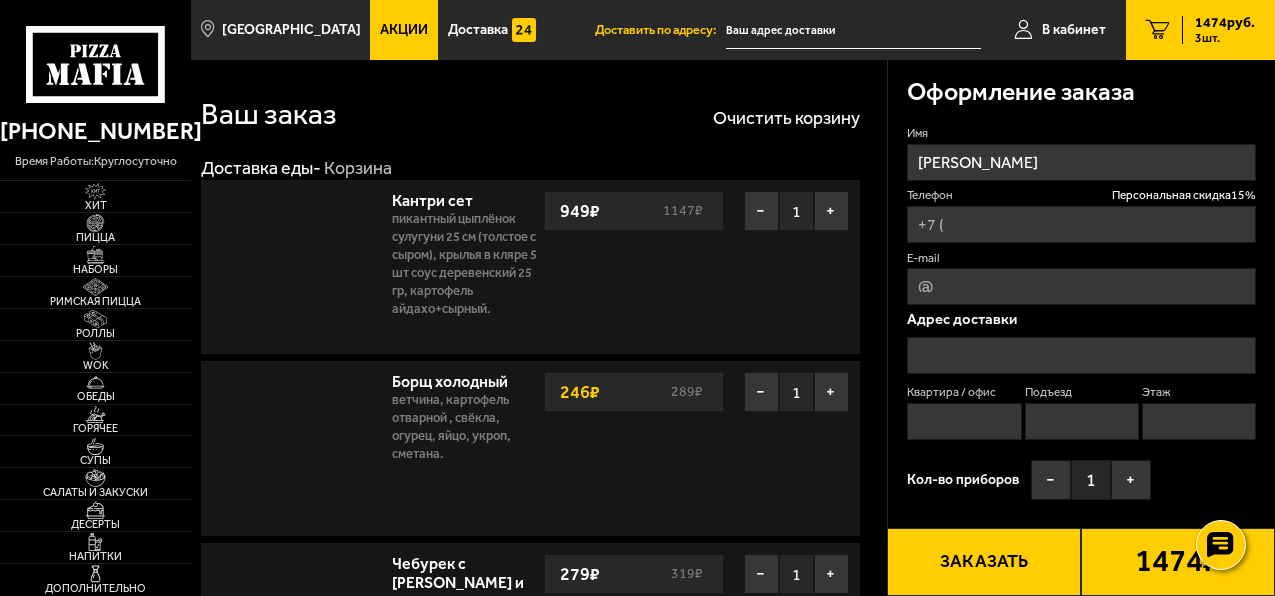 type on "+7 (950) 029-10-64" 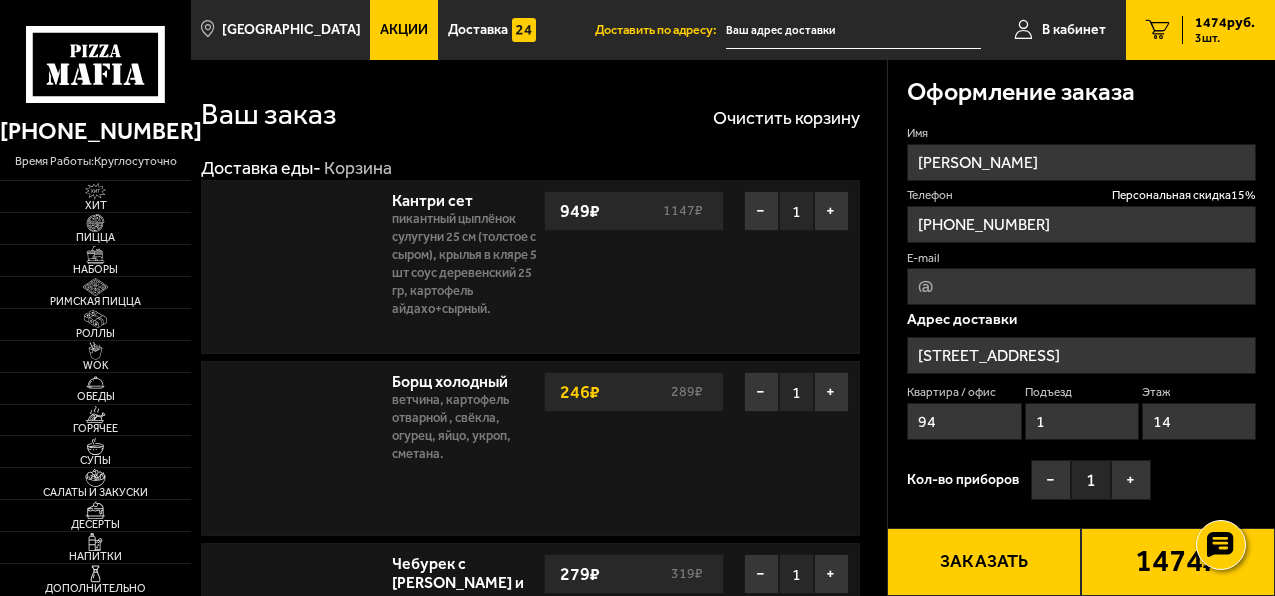 type on "Гражданский проспект, 126к1" 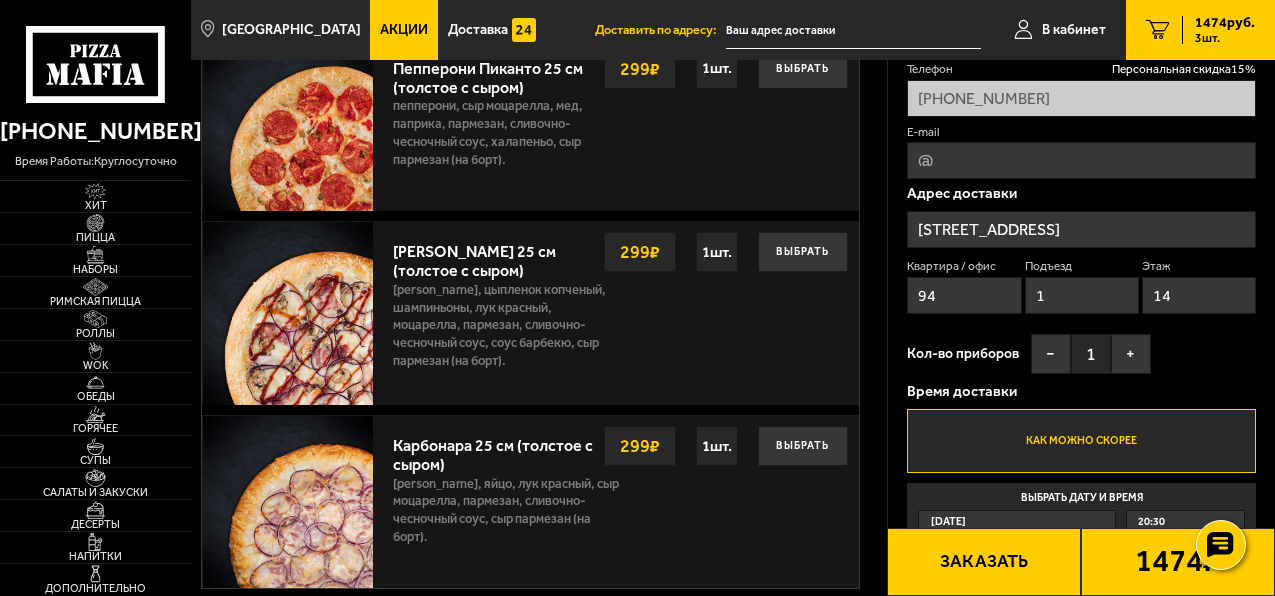 scroll, scrollTop: 800, scrollLeft: 0, axis: vertical 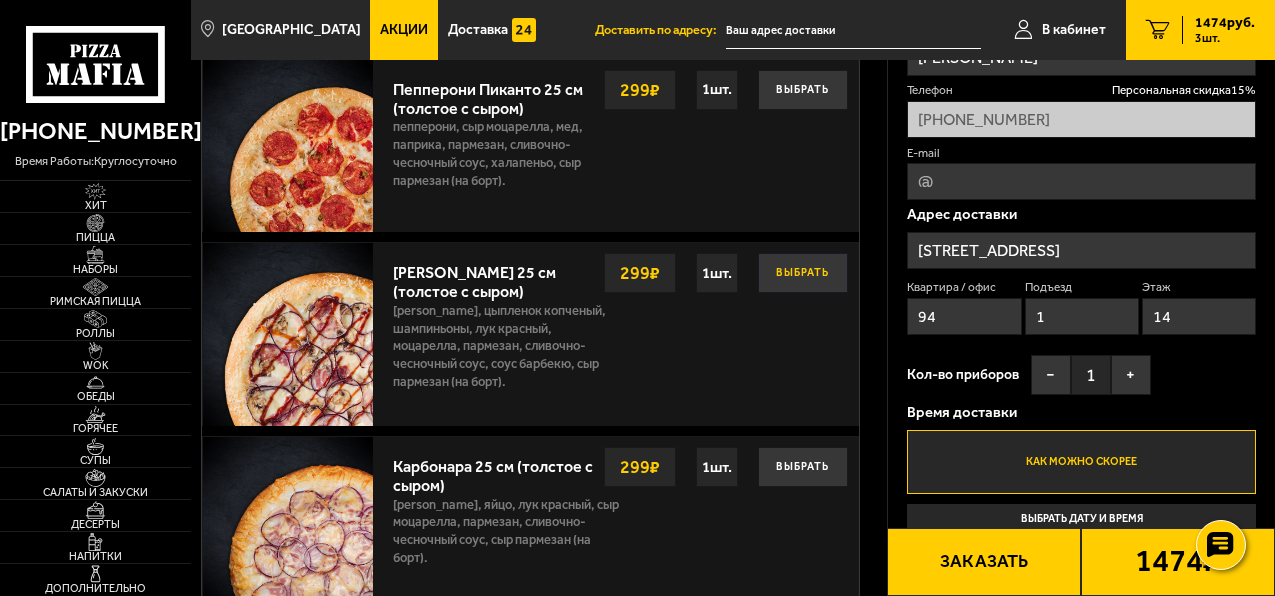 click on "Выбрать" at bounding box center (803, 273) 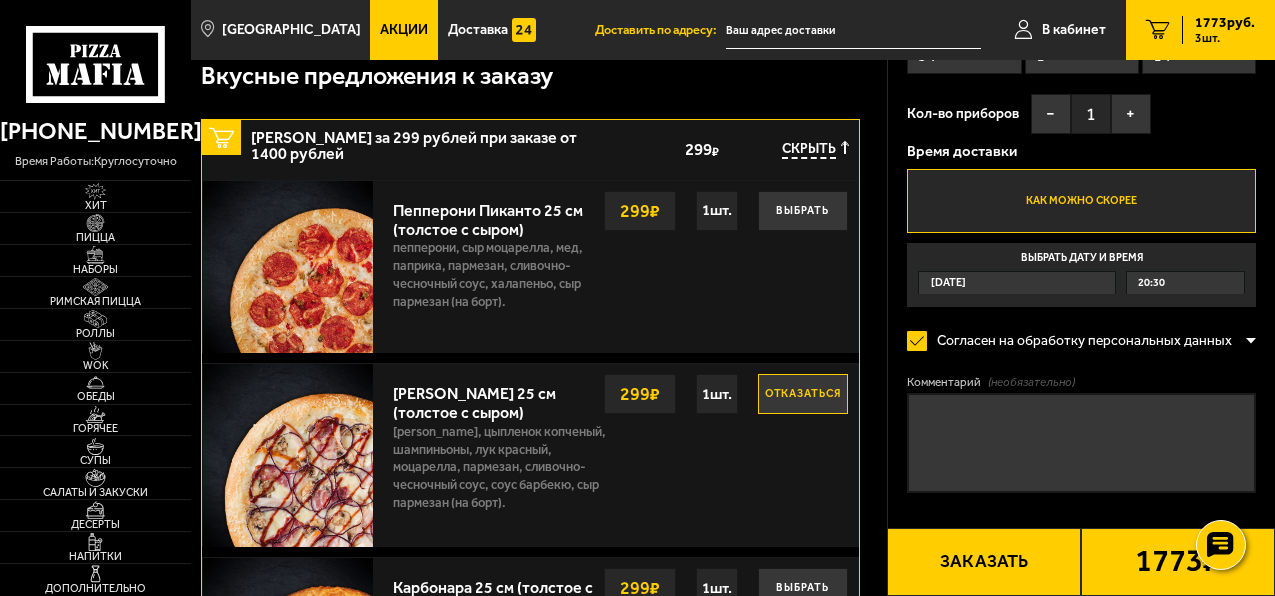 scroll, scrollTop: 700, scrollLeft: 0, axis: vertical 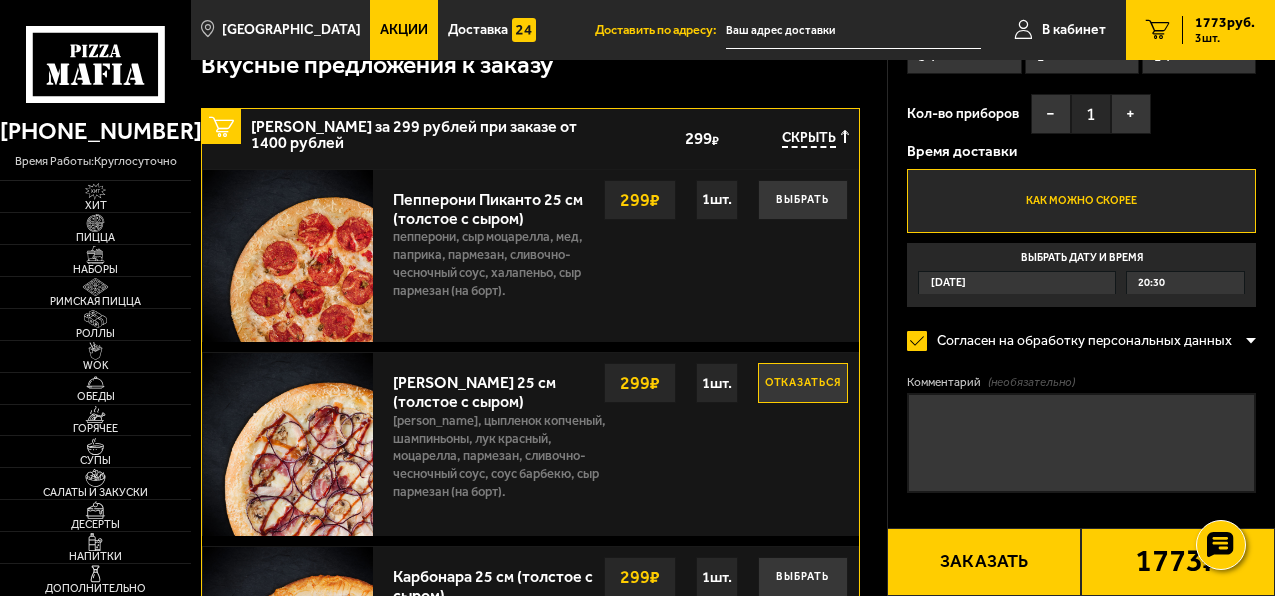 click on "Отказаться" at bounding box center (803, 383) 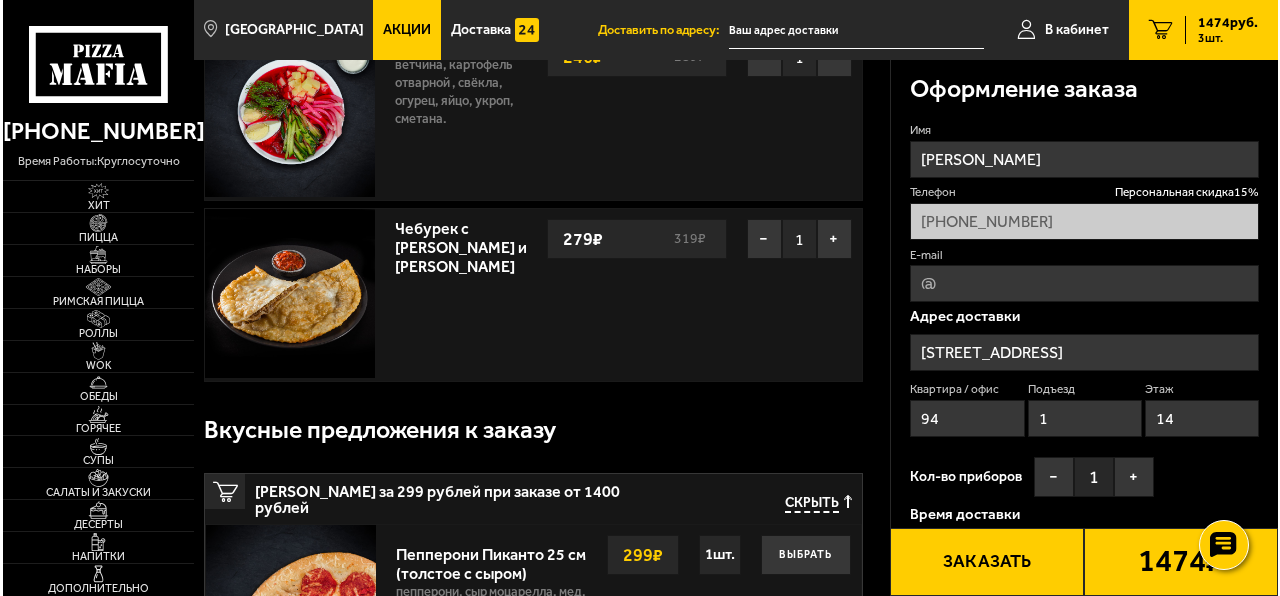 scroll, scrollTop: 200, scrollLeft: 0, axis: vertical 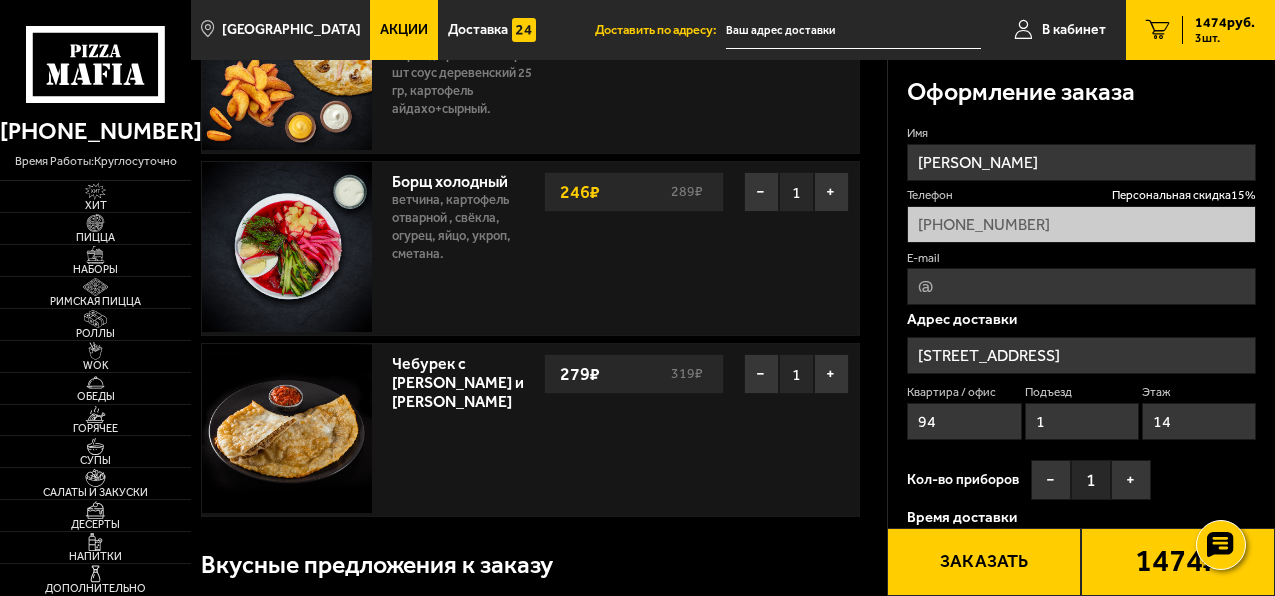 click on "Заказать" at bounding box center [984, 562] 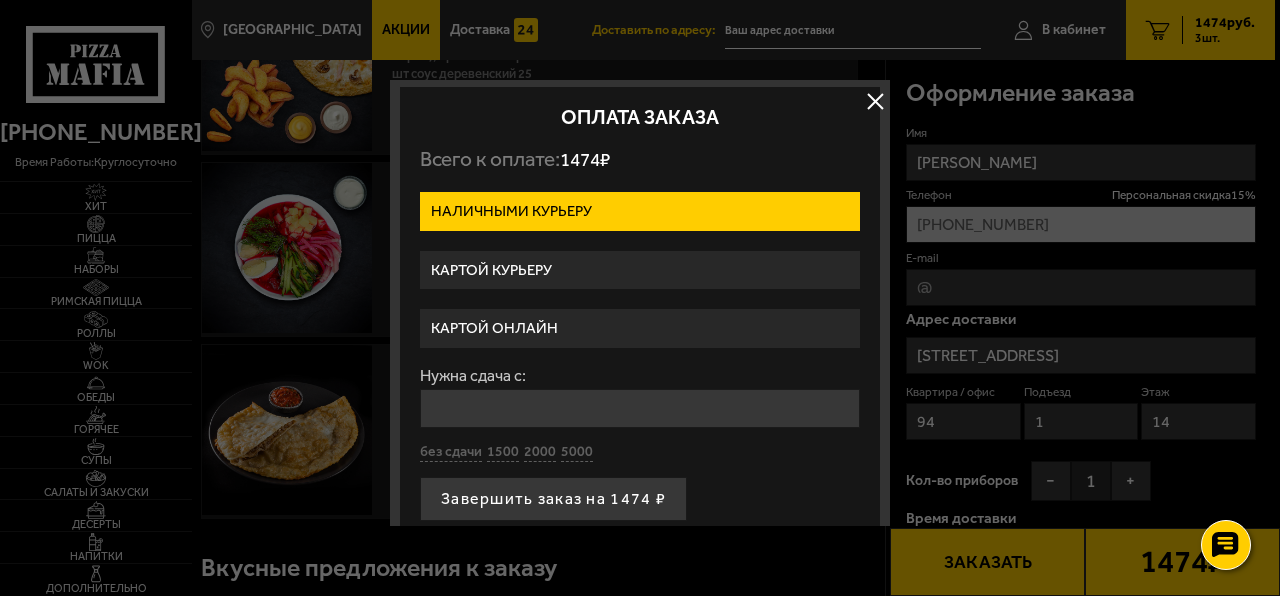 click on "Картой онлайн" at bounding box center [640, 328] 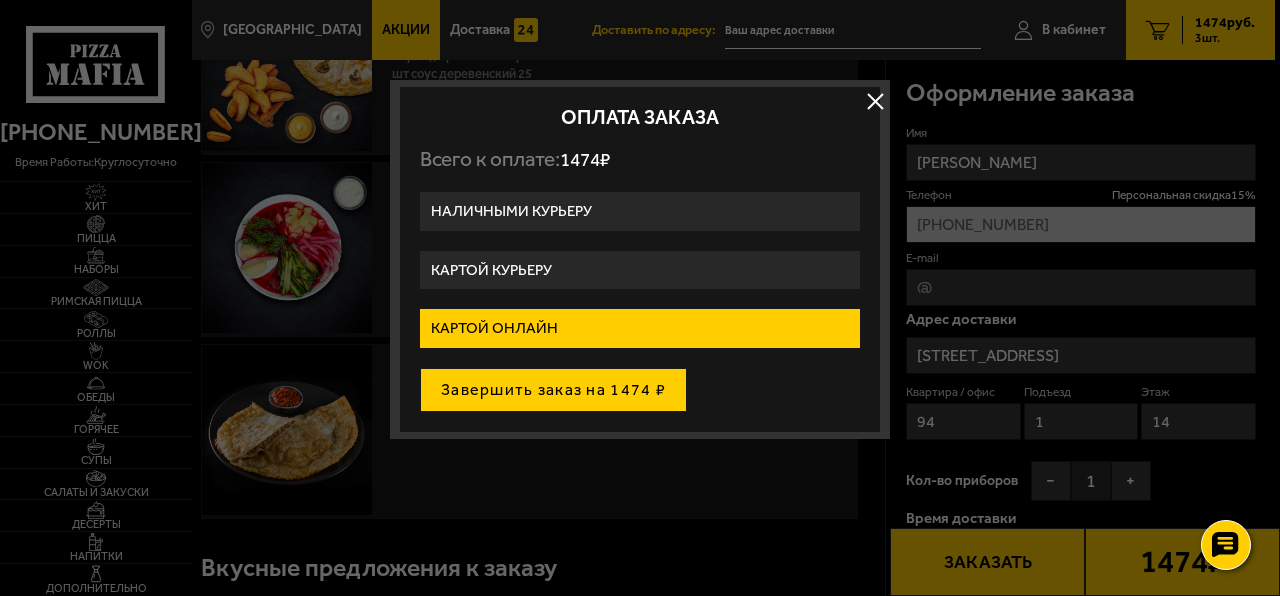 click on "Завершить заказ на 1474 ₽" at bounding box center (553, 390) 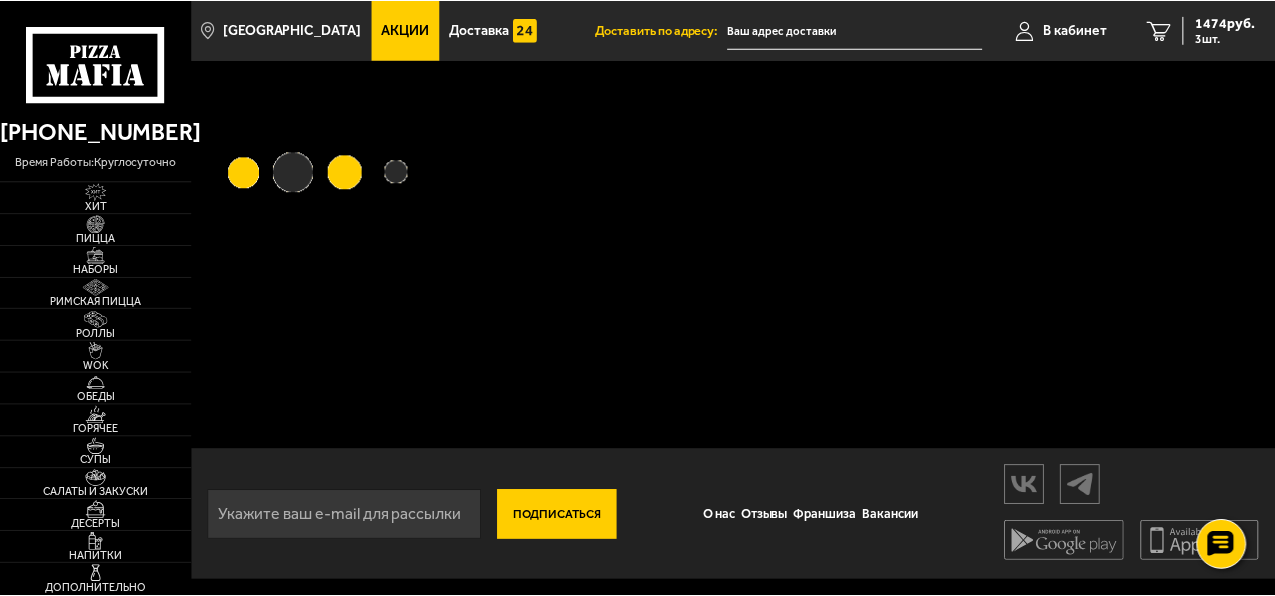 scroll, scrollTop: 0, scrollLeft: 0, axis: both 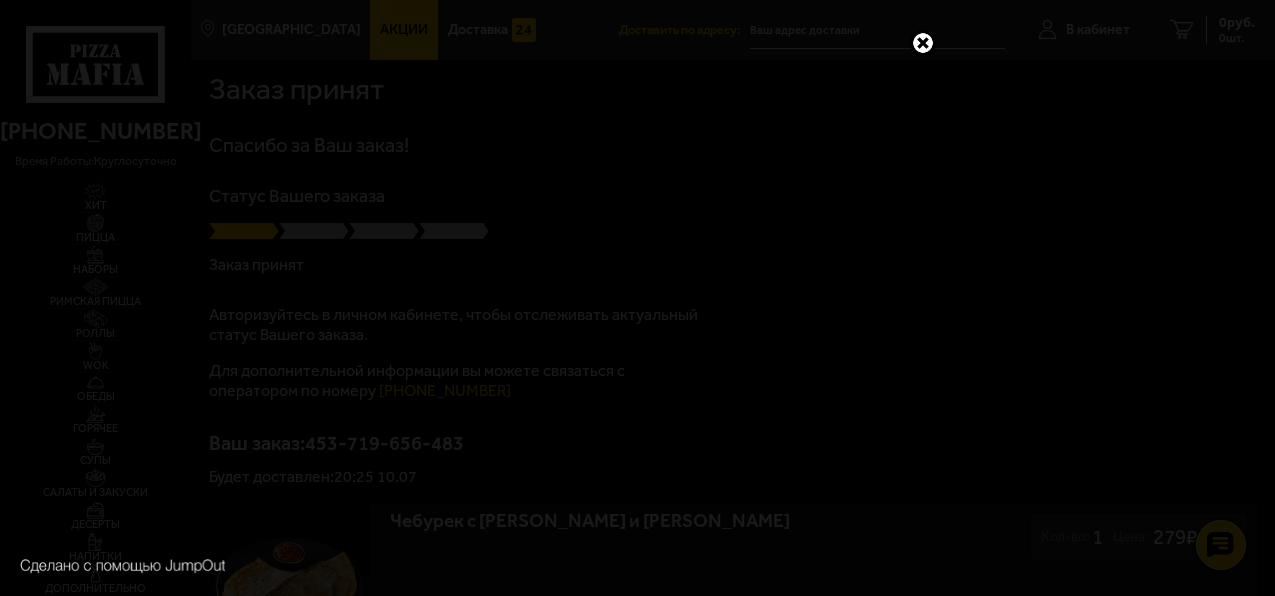 click at bounding box center [923, 43] 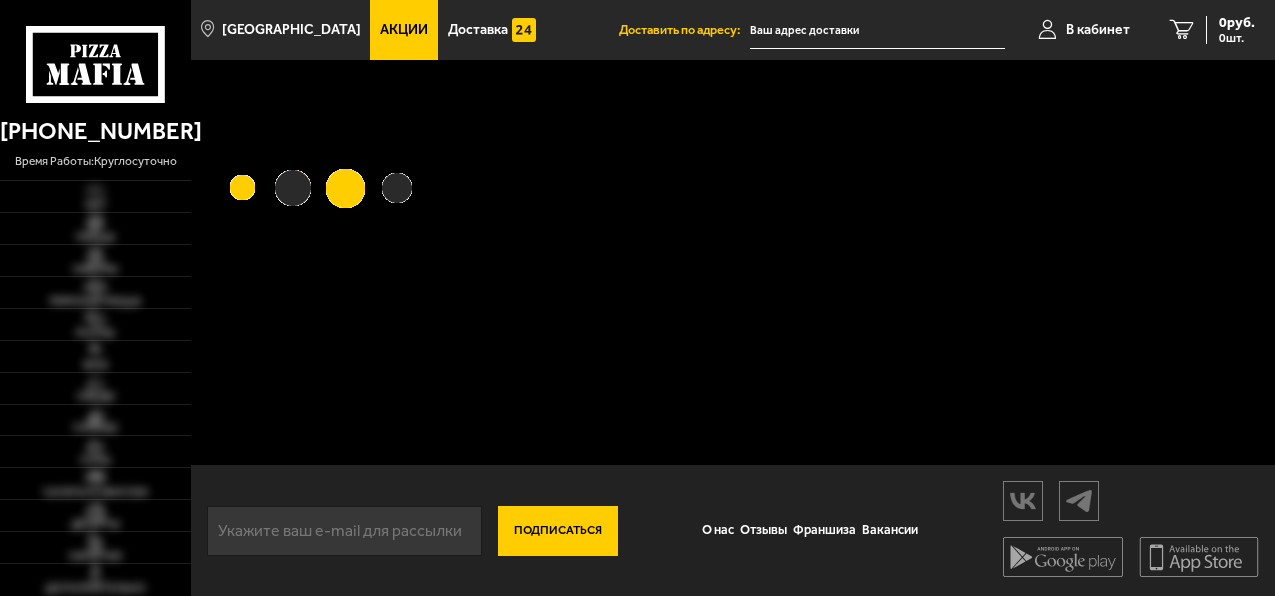 scroll, scrollTop: 0, scrollLeft: 0, axis: both 